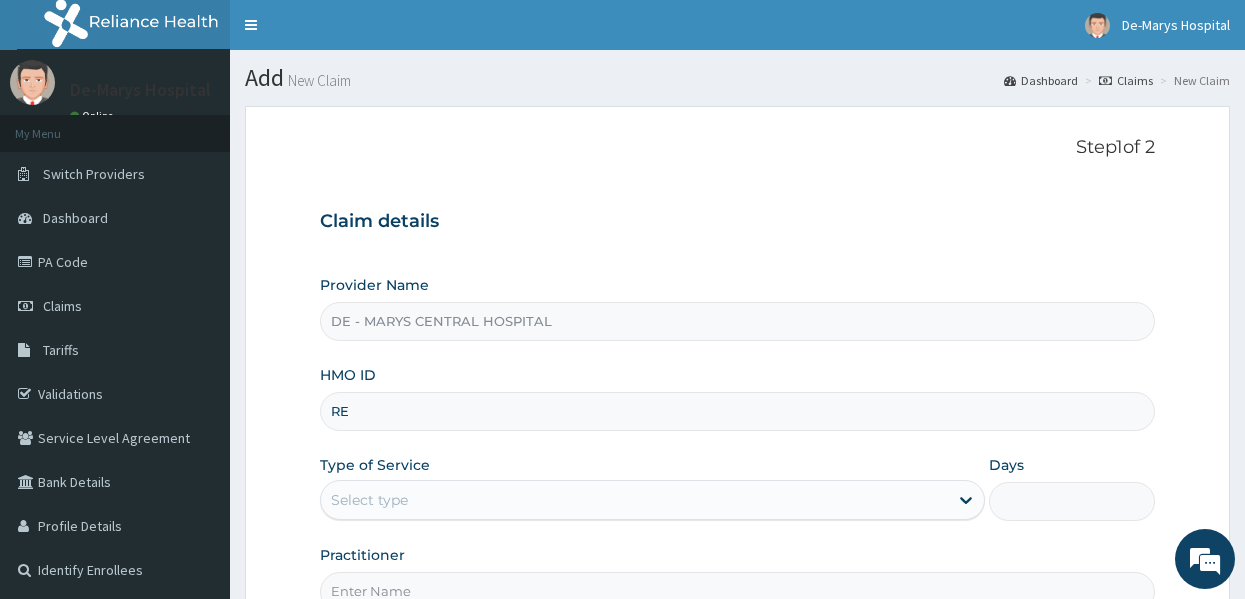 scroll, scrollTop: 0, scrollLeft: 0, axis: both 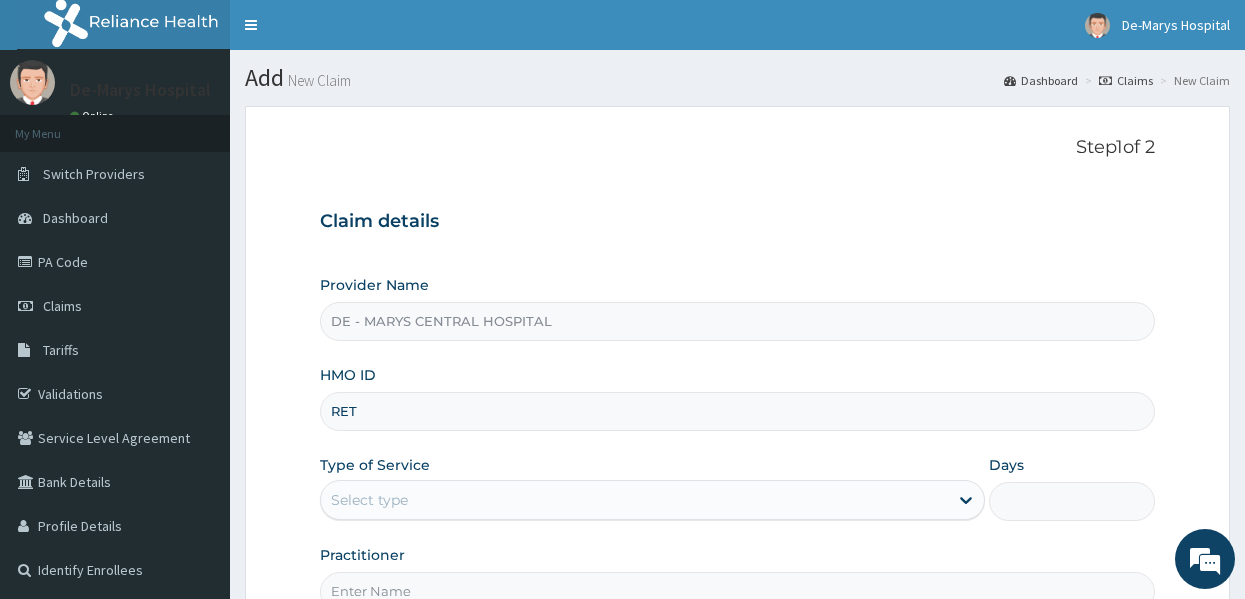 type on "RET/42467/A" 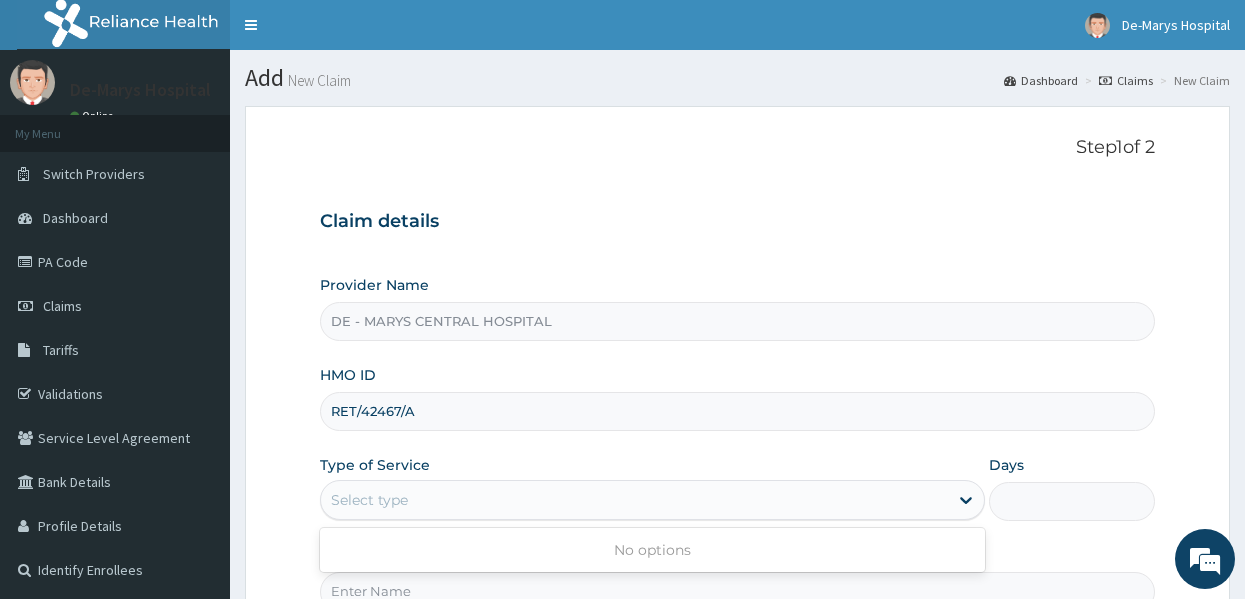 click on "Select type" at bounding box center (634, 500) 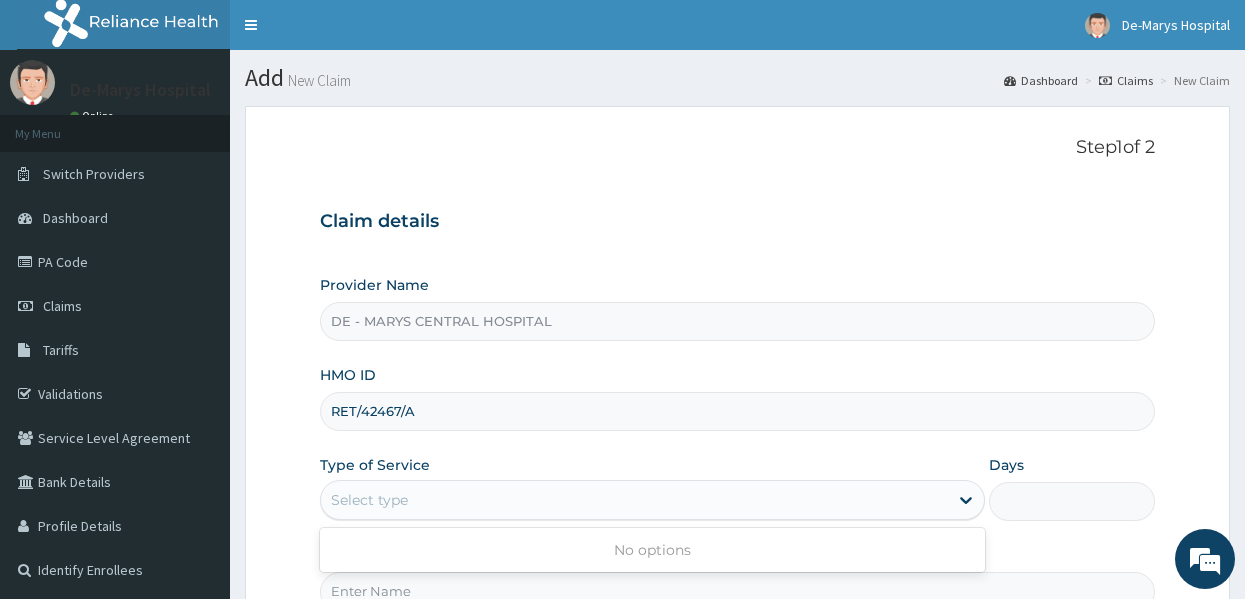 scroll, scrollTop: 0, scrollLeft: 0, axis: both 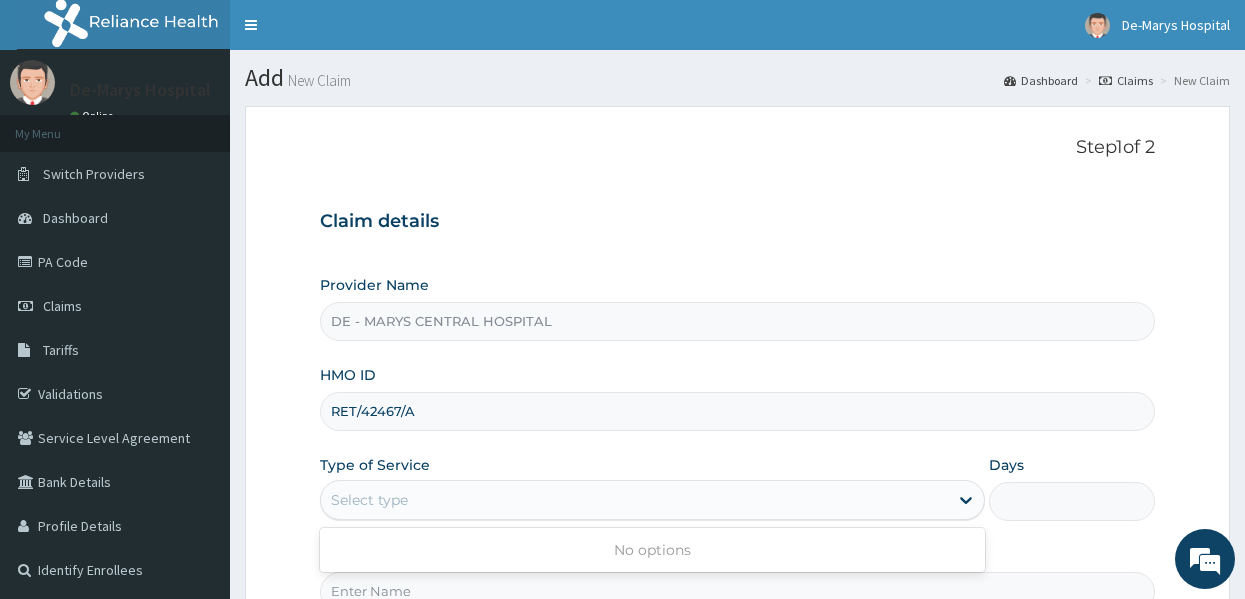 click on "Select type" at bounding box center (634, 500) 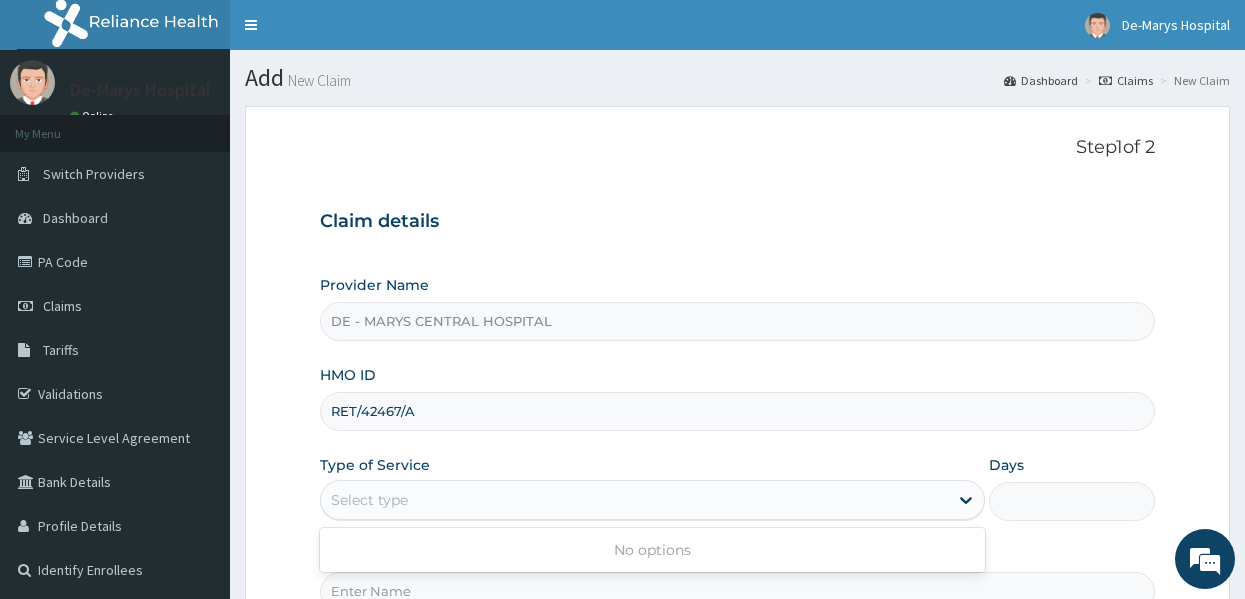 click on "Select type" at bounding box center (634, 500) 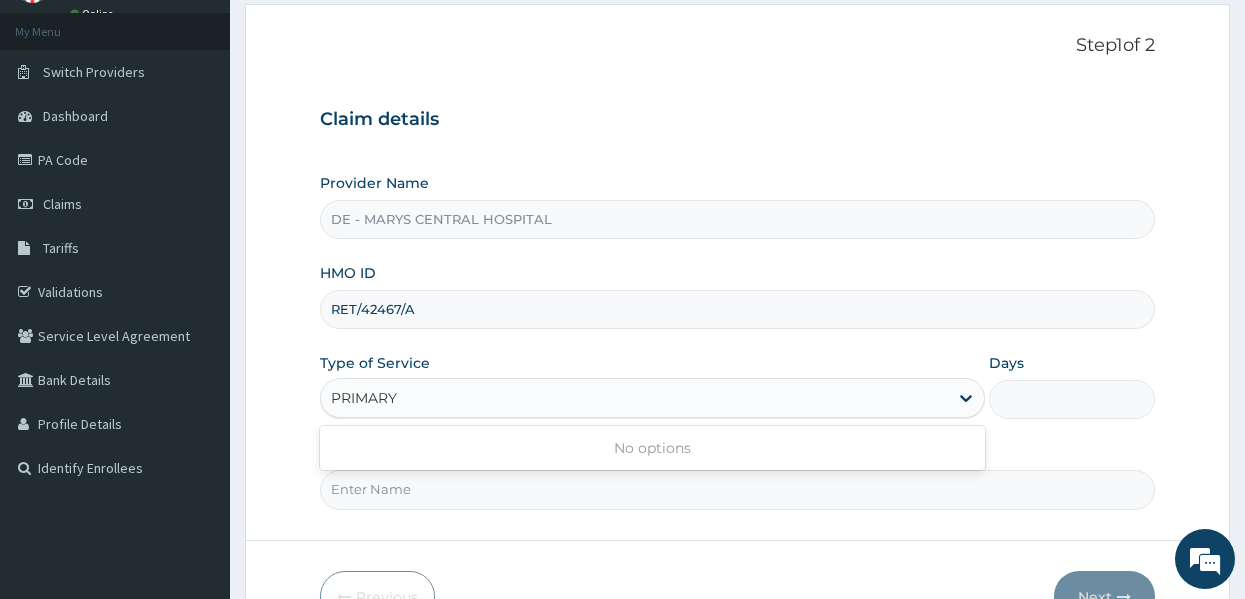 scroll, scrollTop: 105, scrollLeft: 0, axis: vertical 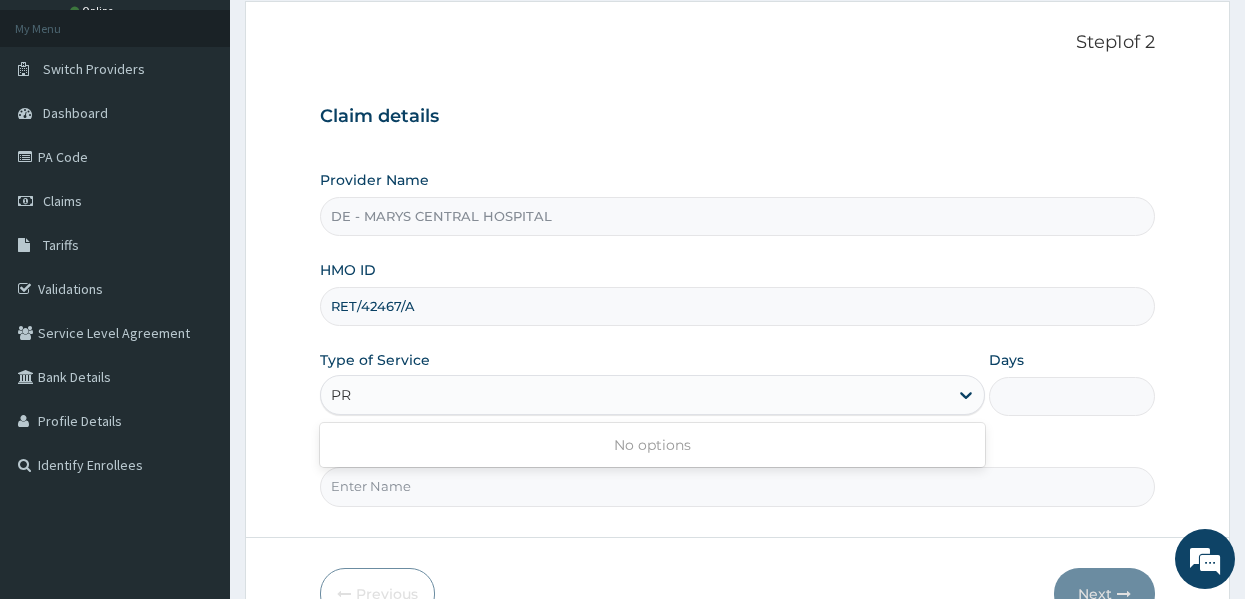 type on "P" 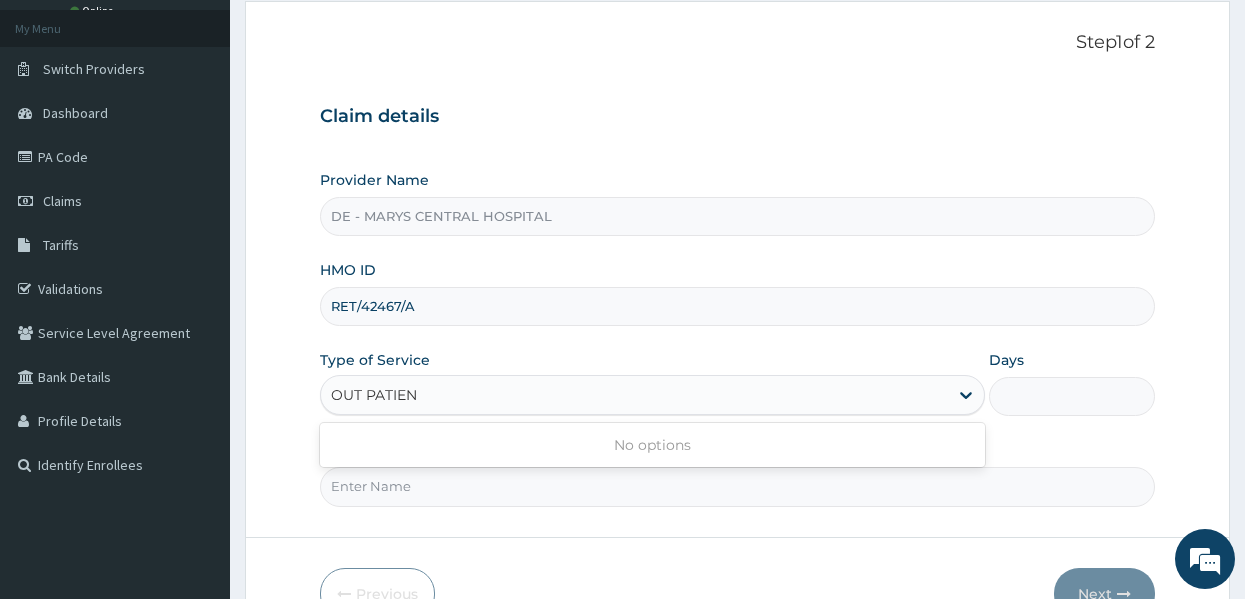 type on "OUT PATIENT" 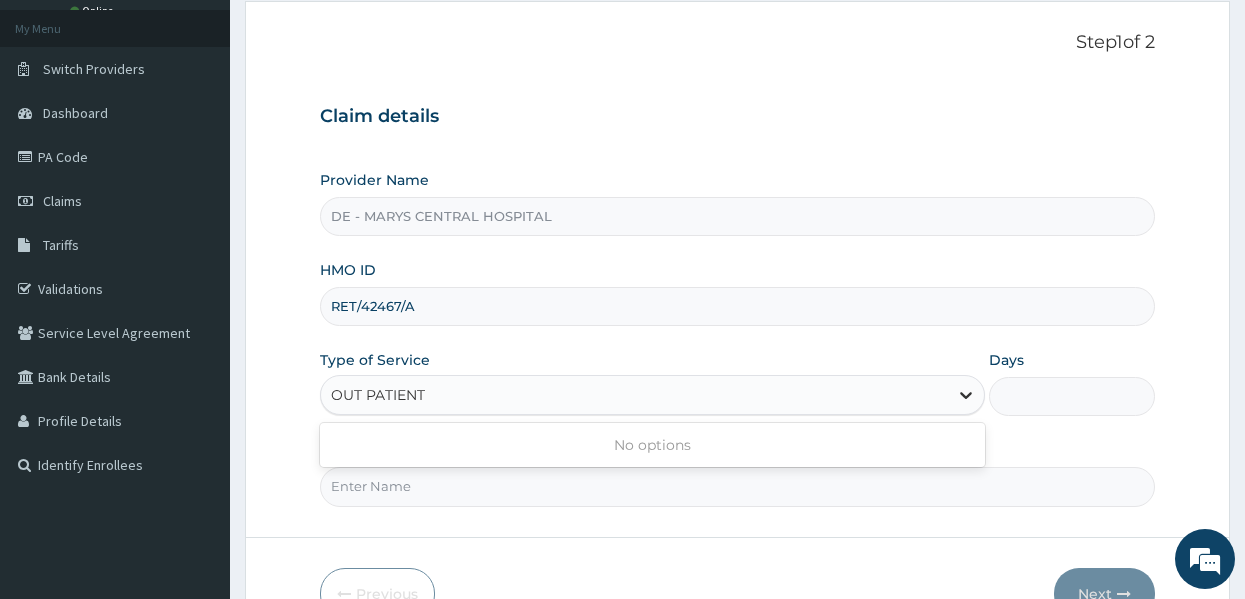 type 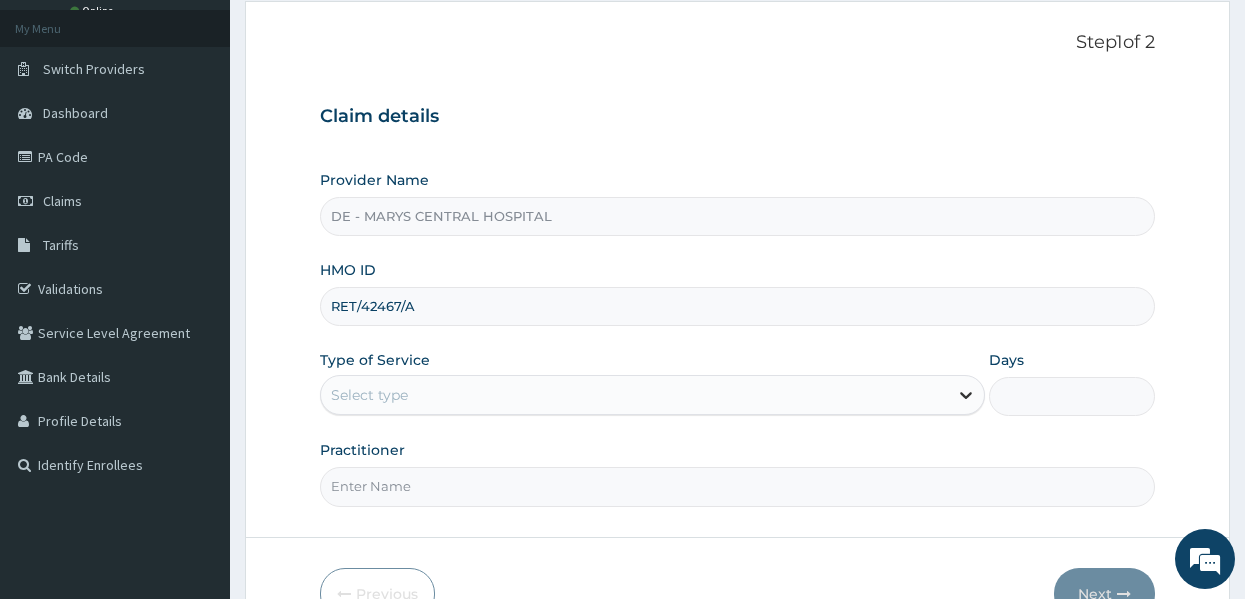 click 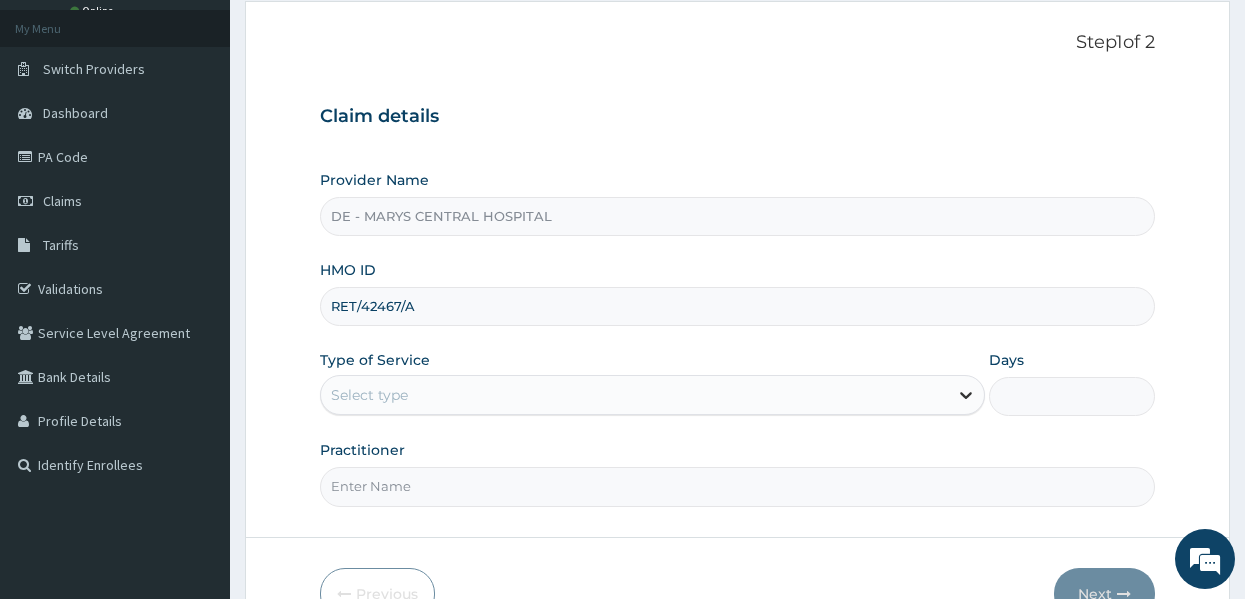 click 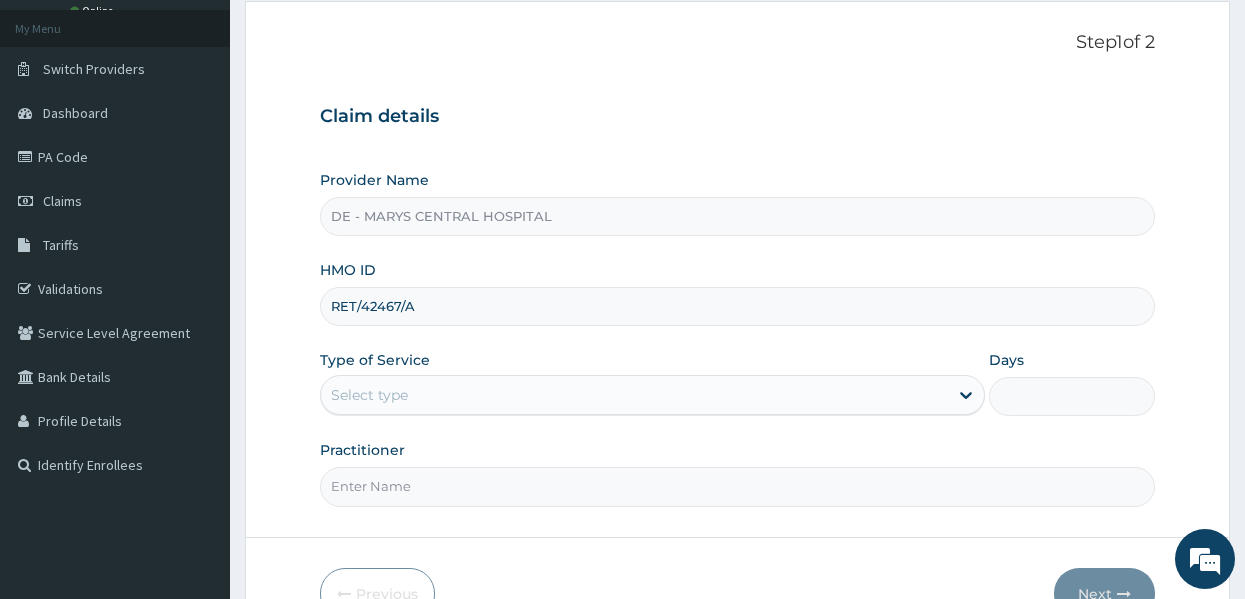 click on "Days" at bounding box center [1072, 396] 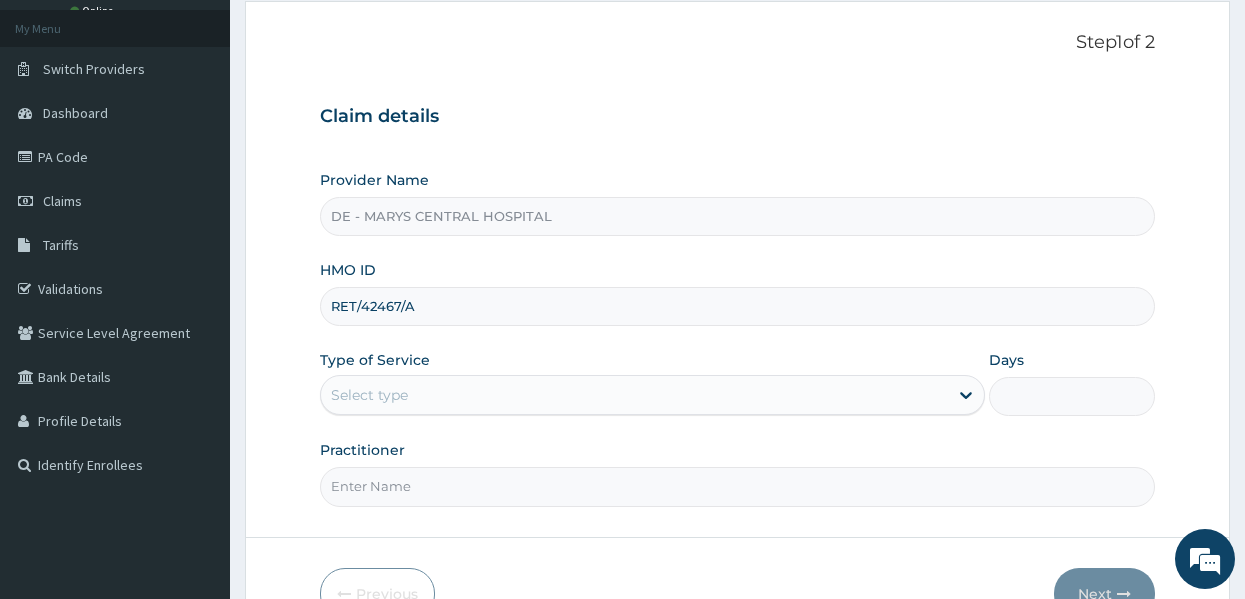 type on "3" 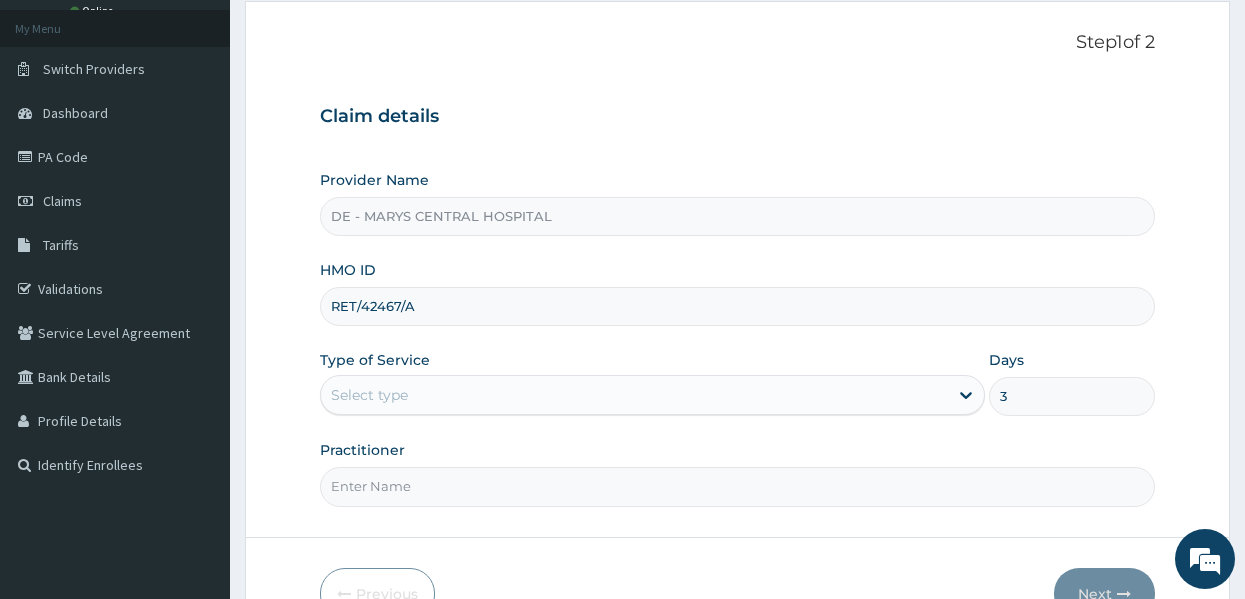 click on "Practitioner" at bounding box center [738, 486] 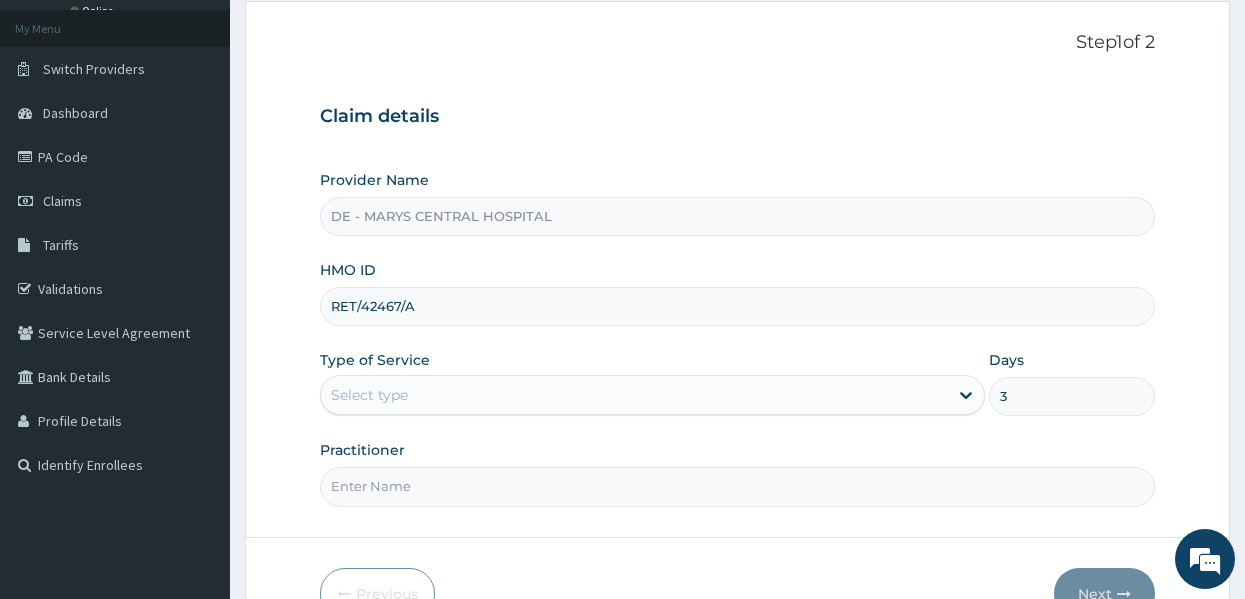 type on "DR MUSA" 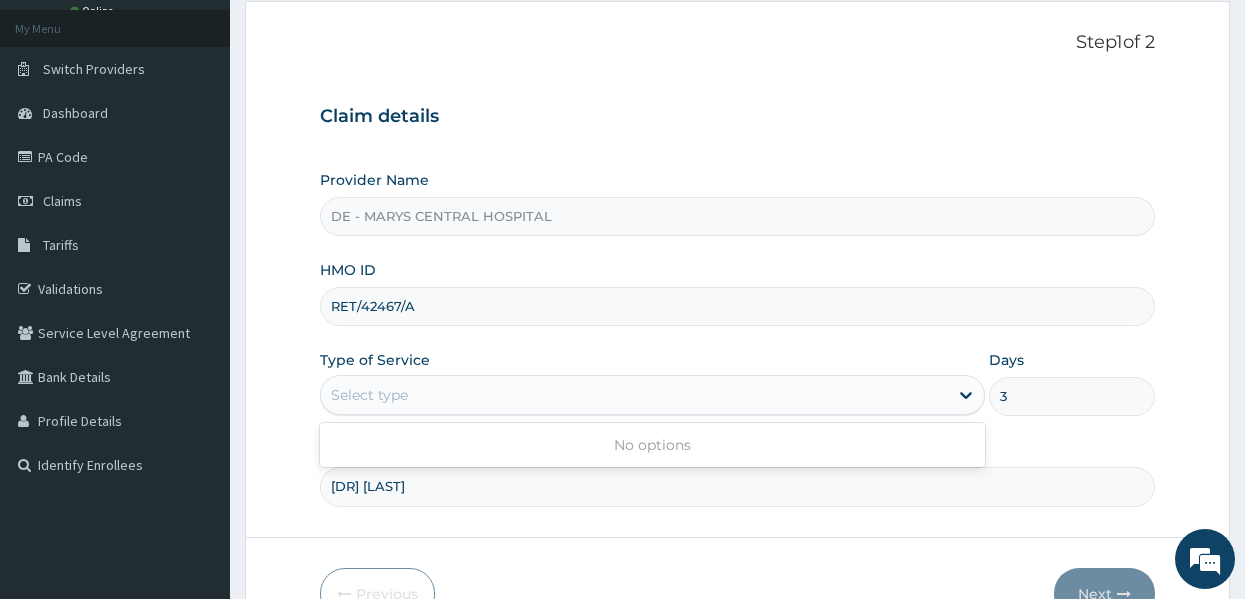 click on "Select type" at bounding box center [634, 395] 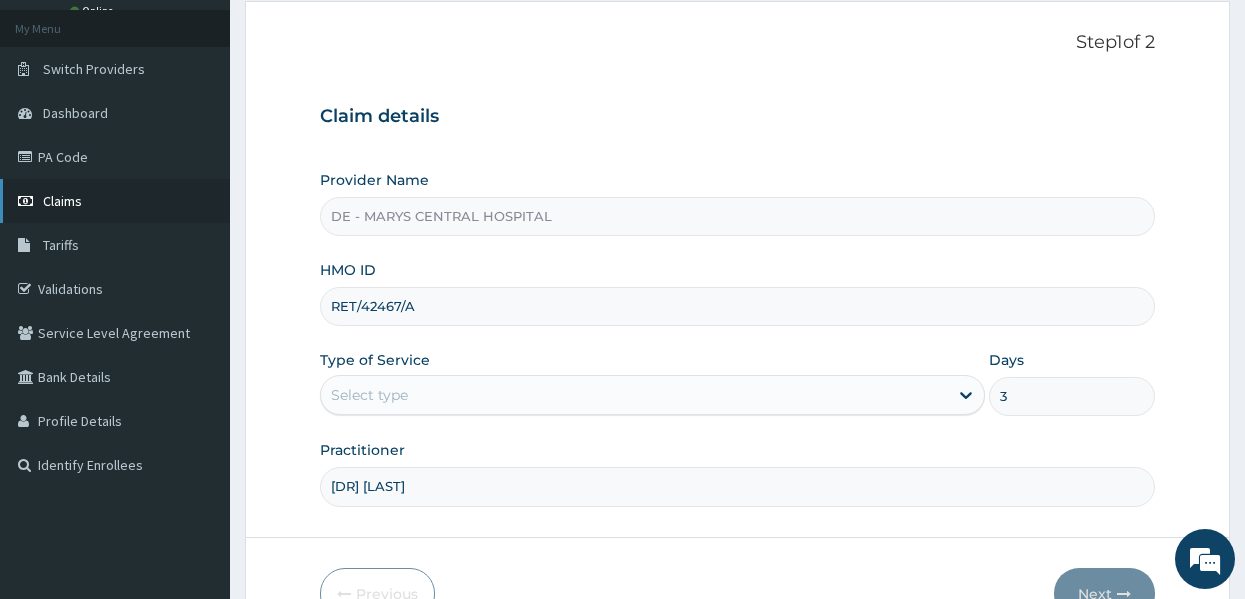 click on "Claims" at bounding box center [115, 201] 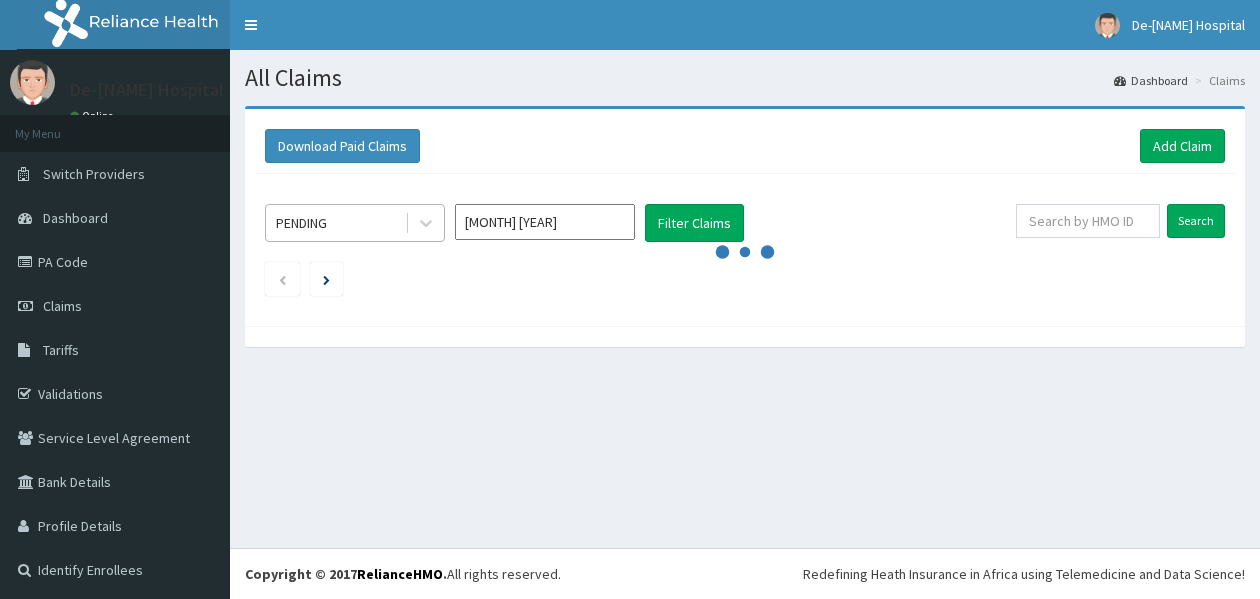scroll, scrollTop: 0, scrollLeft: 0, axis: both 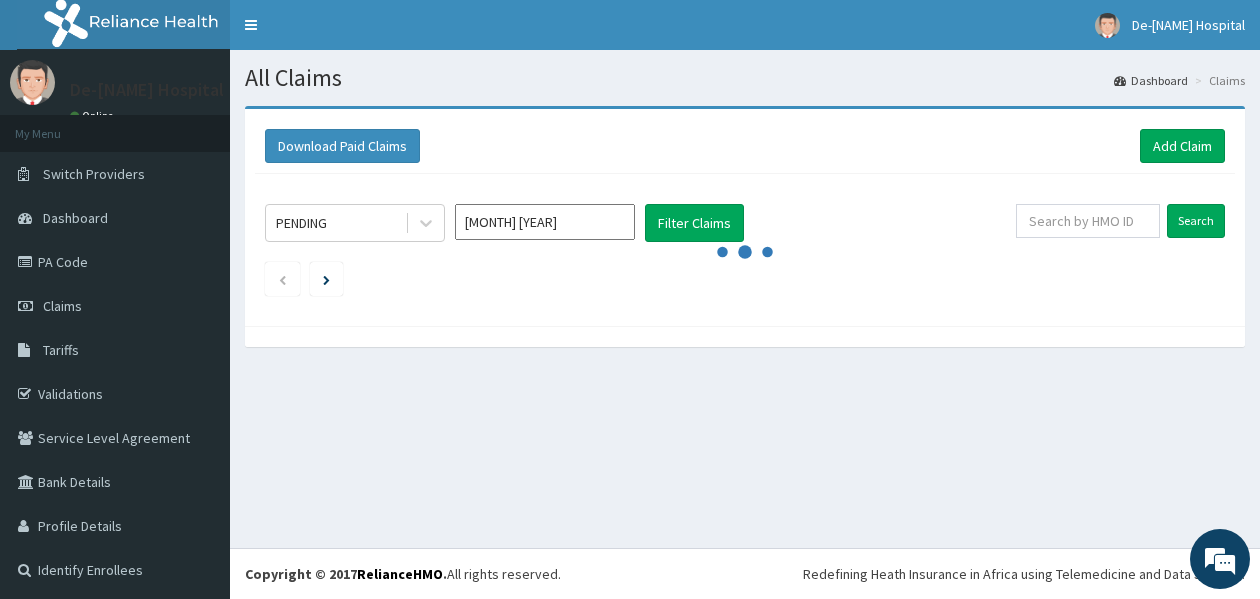 click at bounding box center [745, 279] 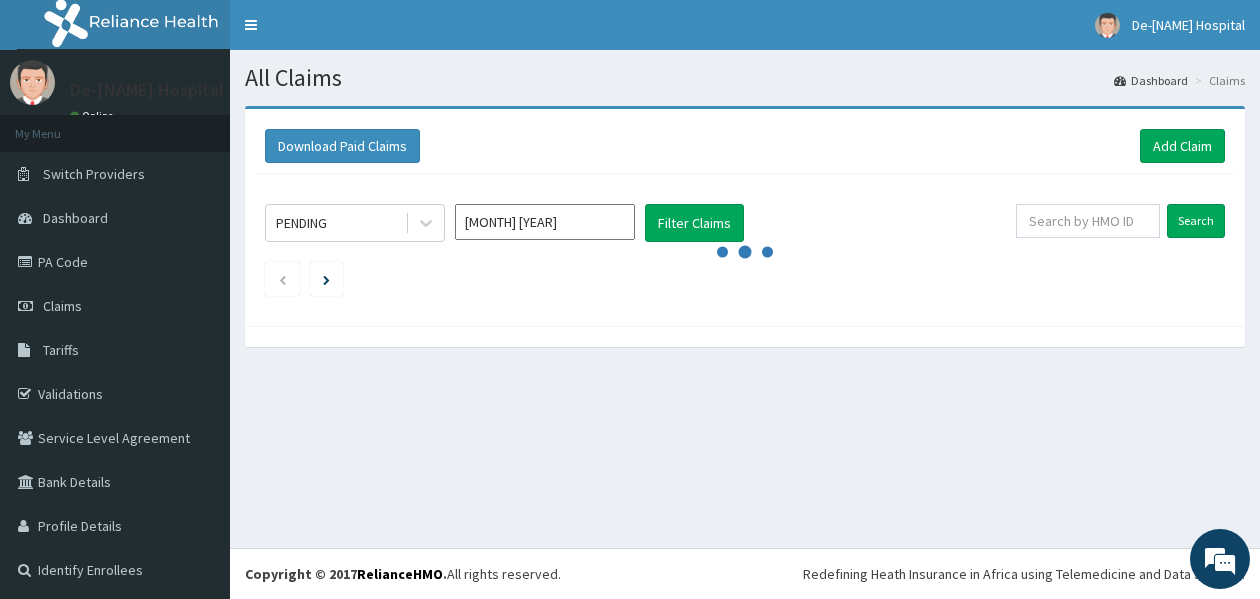 click at bounding box center [745, 279] 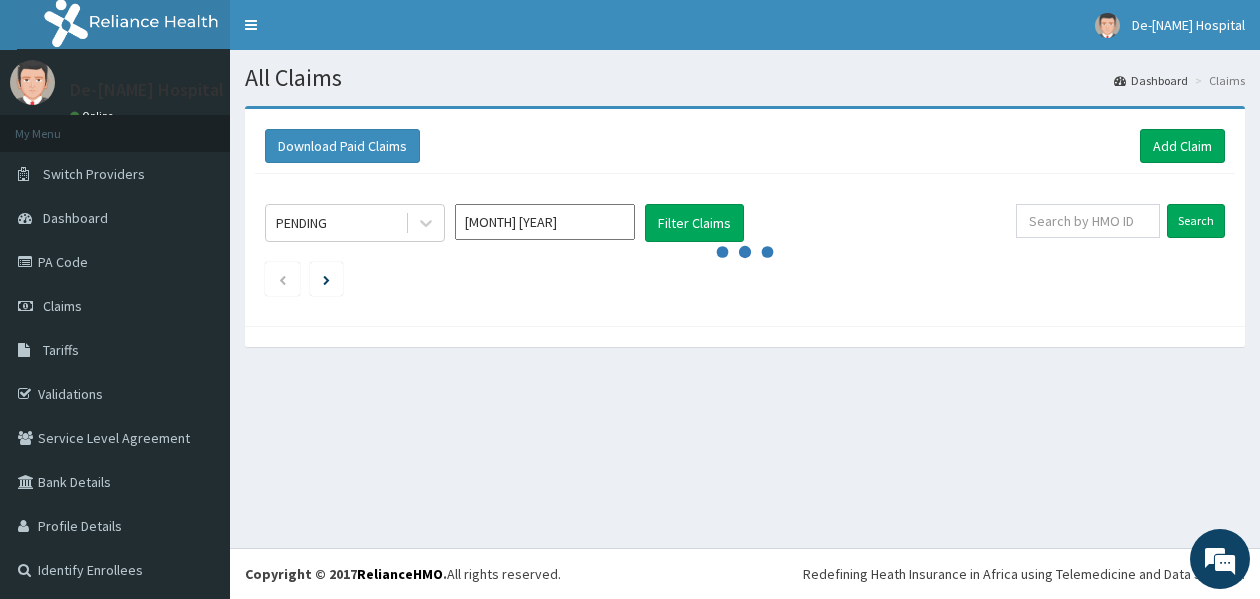 click at bounding box center [745, 279] 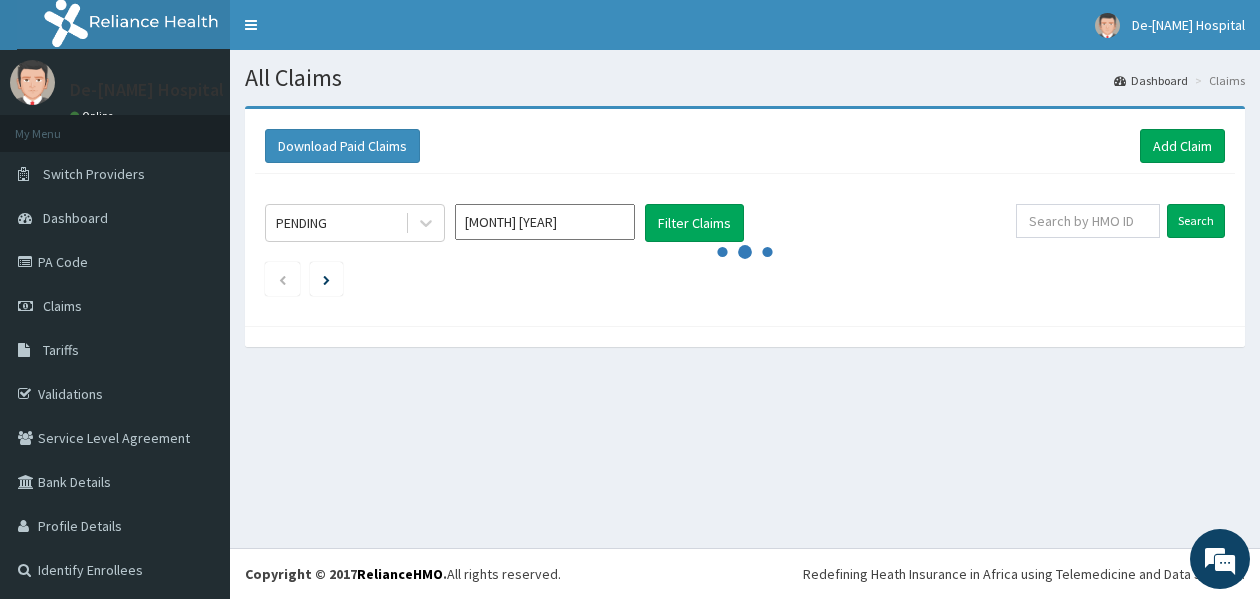 scroll, scrollTop: 3, scrollLeft: 0, axis: vertical 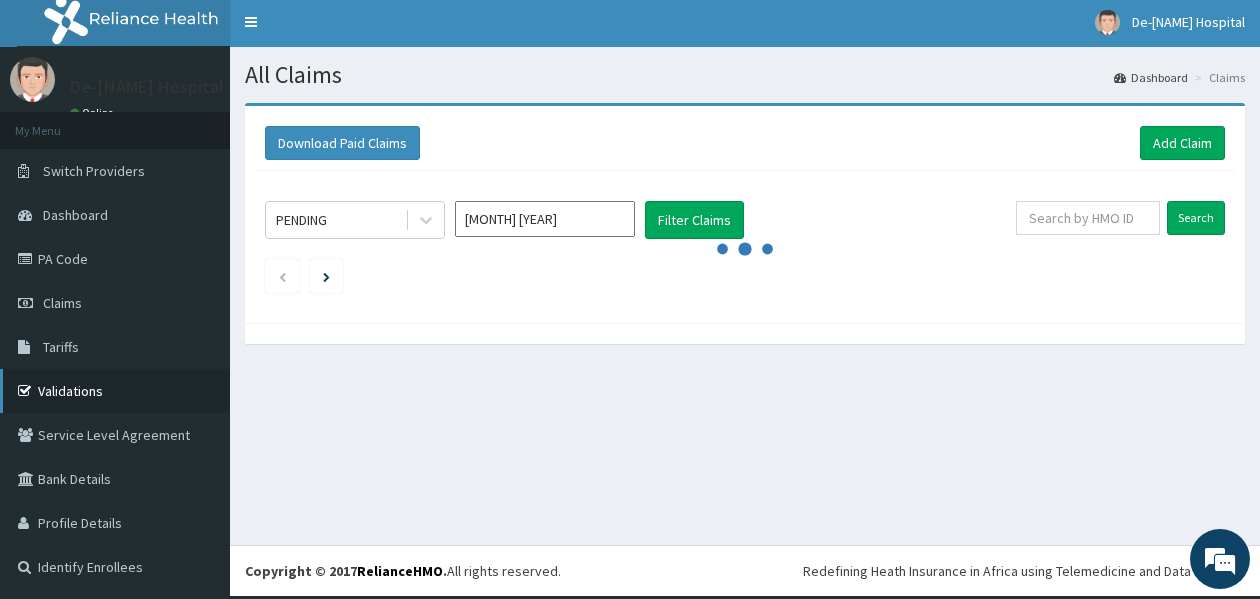 click on "Validations" at bounding box center [115, 391] 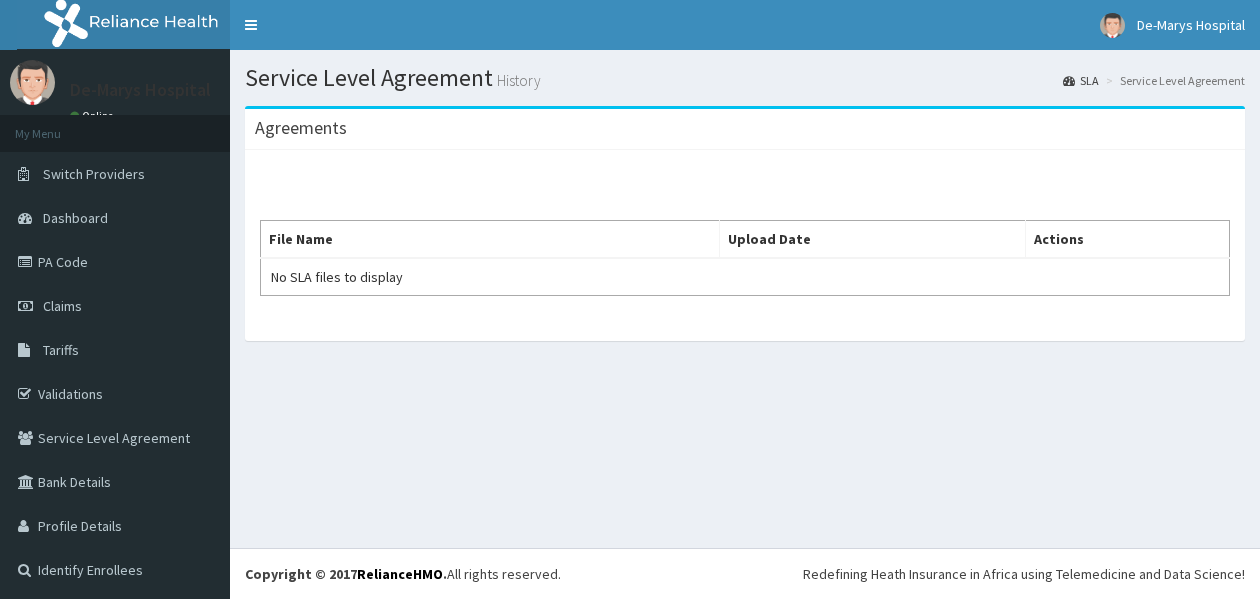 scroll, scrollTop: 0, scrollLeft: 0, axis: both 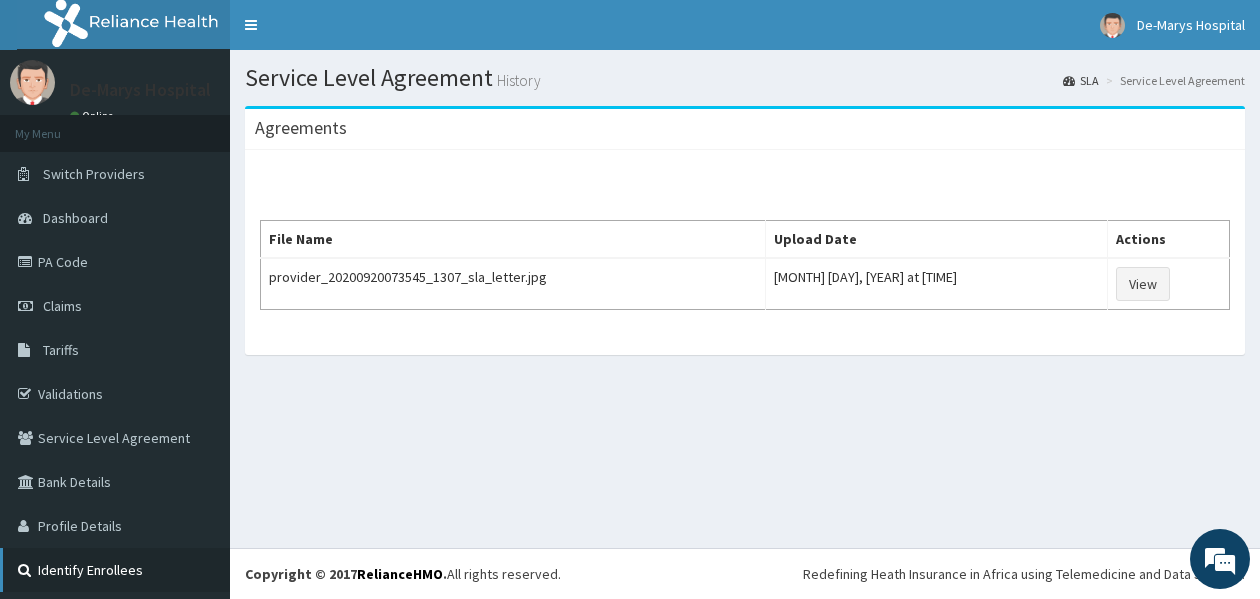 click on "Identify Enrollees" at bounding box center (115, 570) 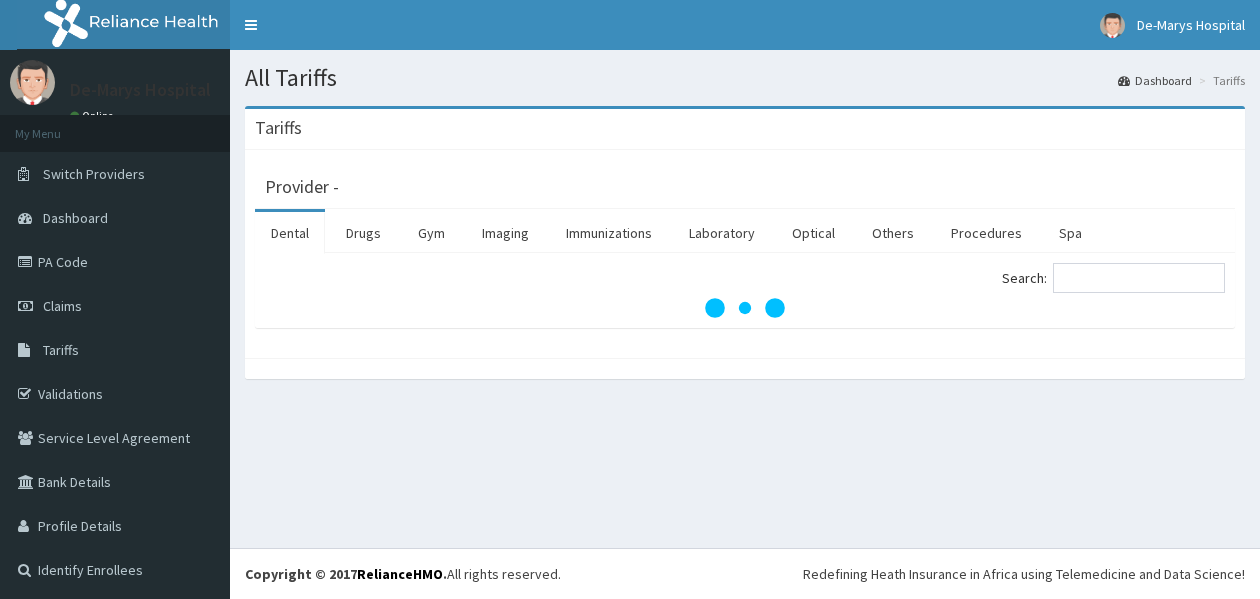 scroll, scrollTop: 0, scrollLeft: 0, axis: both 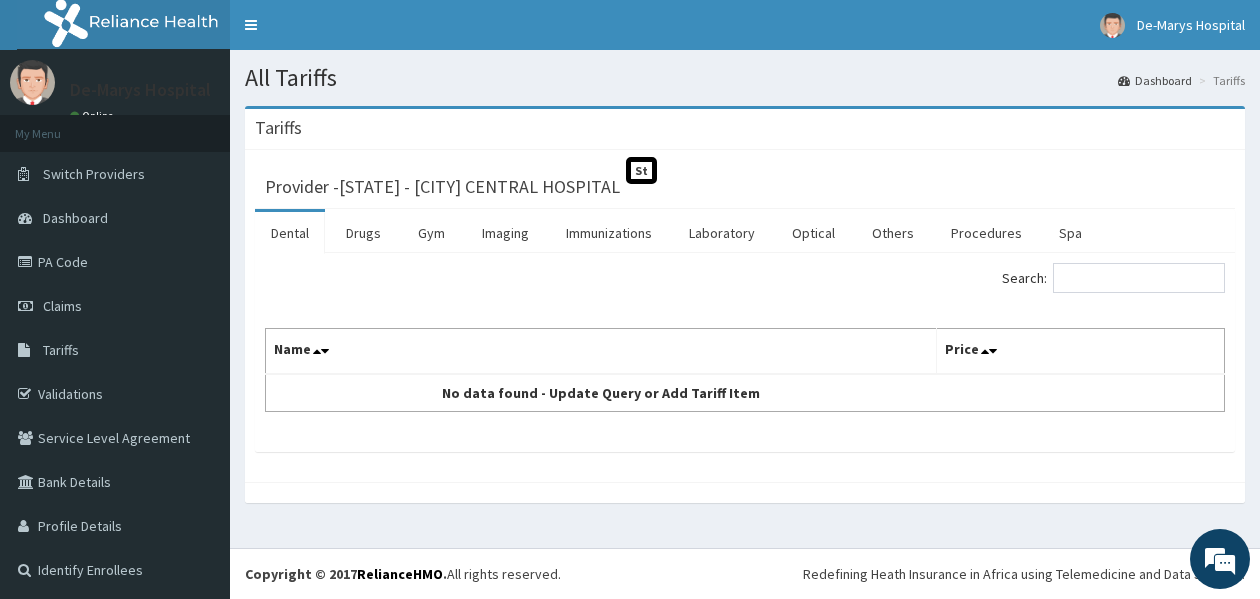 click on "Search:" at bounding box center (745, 280) 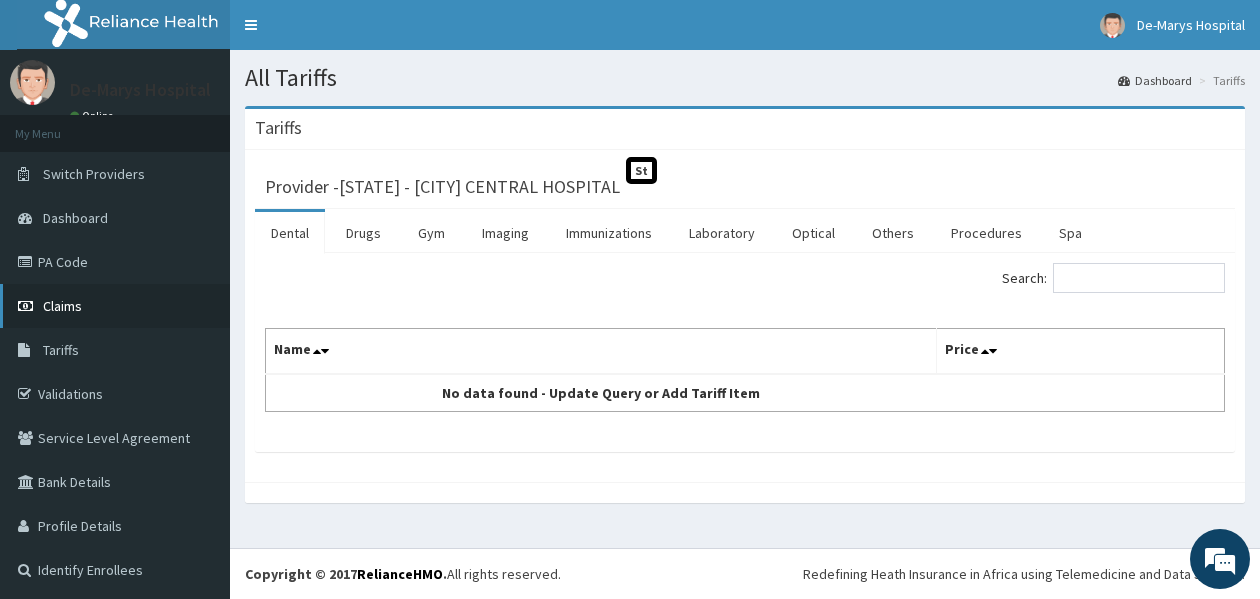 click on "Claims" at bounding box center (62, 306) 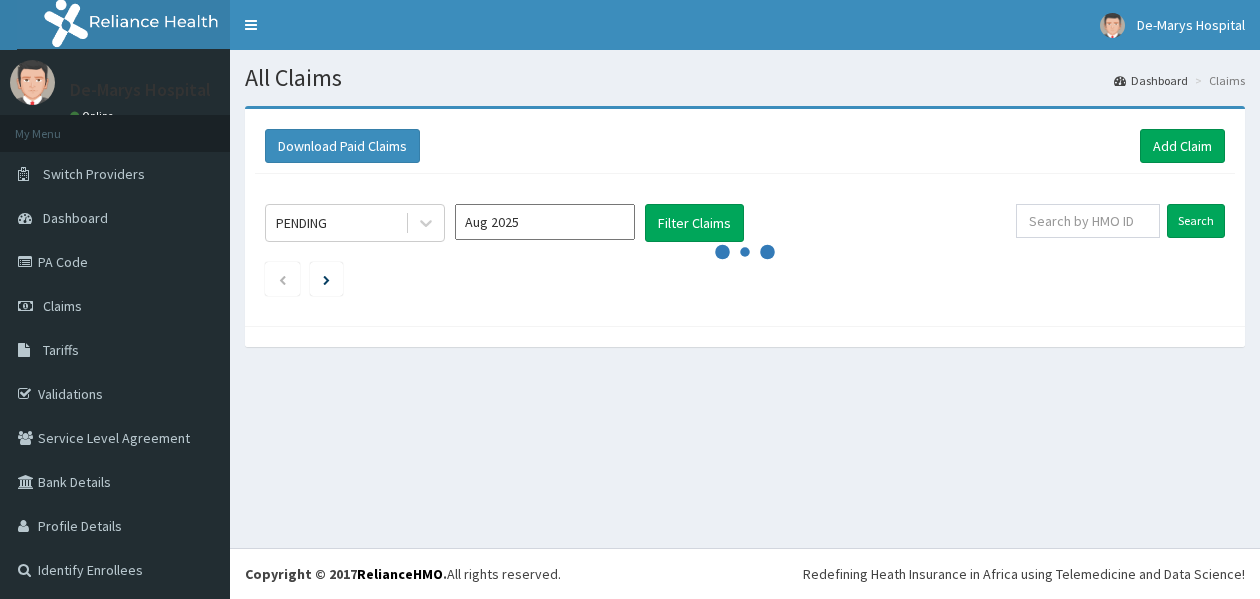 scroll, scrollTop: 0, scrollLeft: 0, axis: both 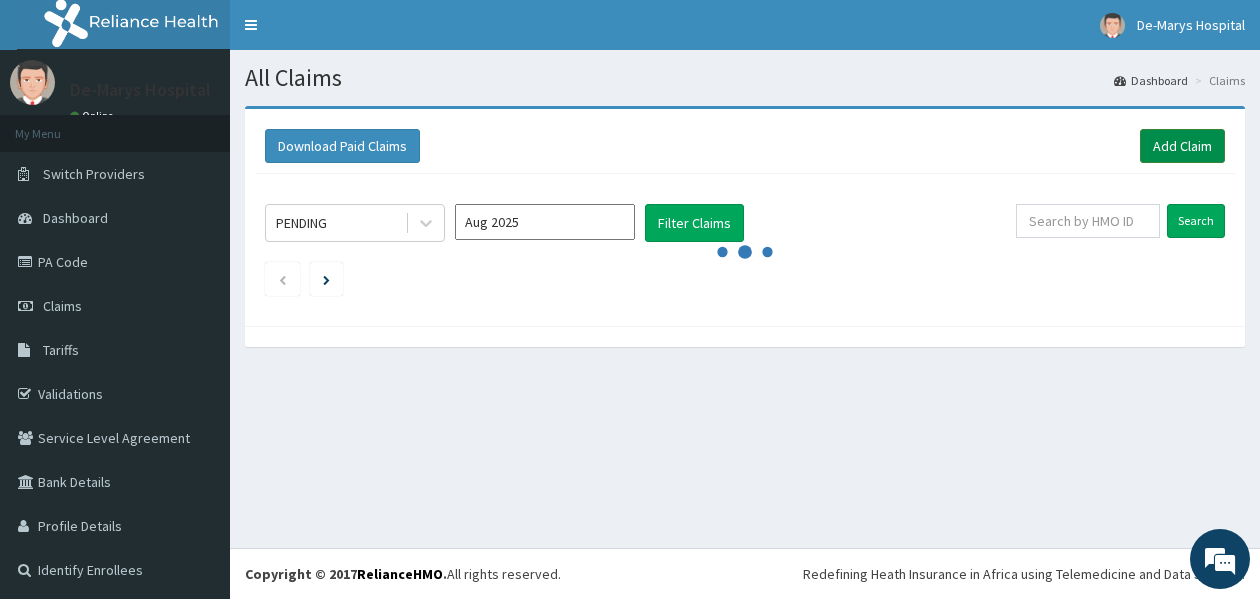 click on "Add Claim" at bounding box center [1182, 146] 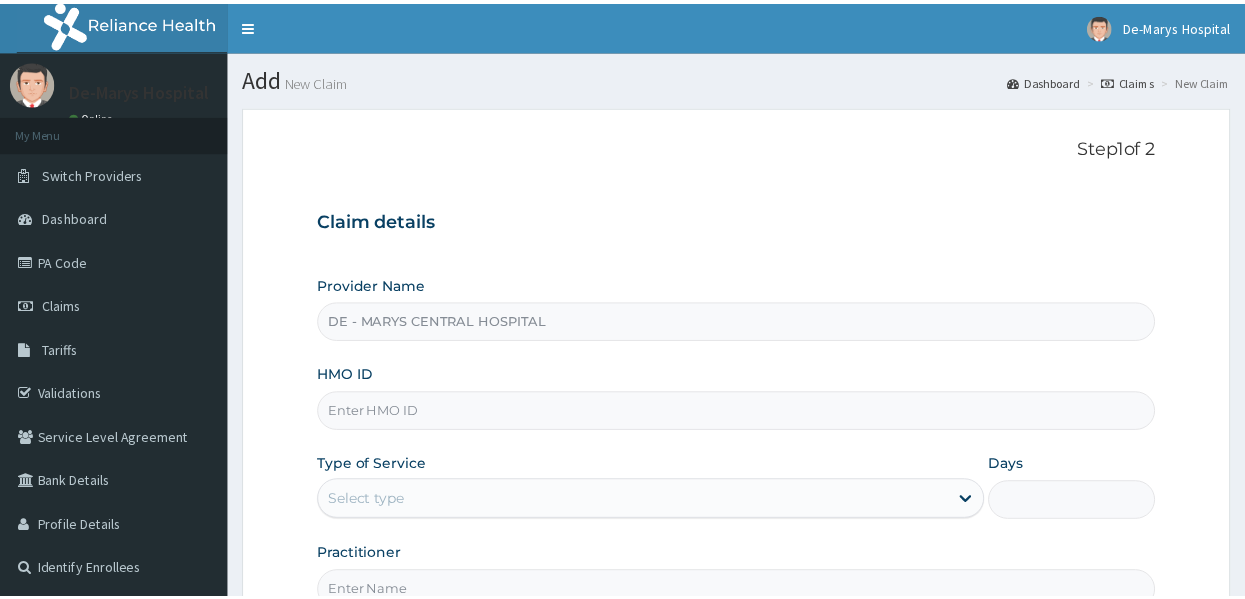 scroll, scrollTop: 0, scrollLeft: 0, axis: both 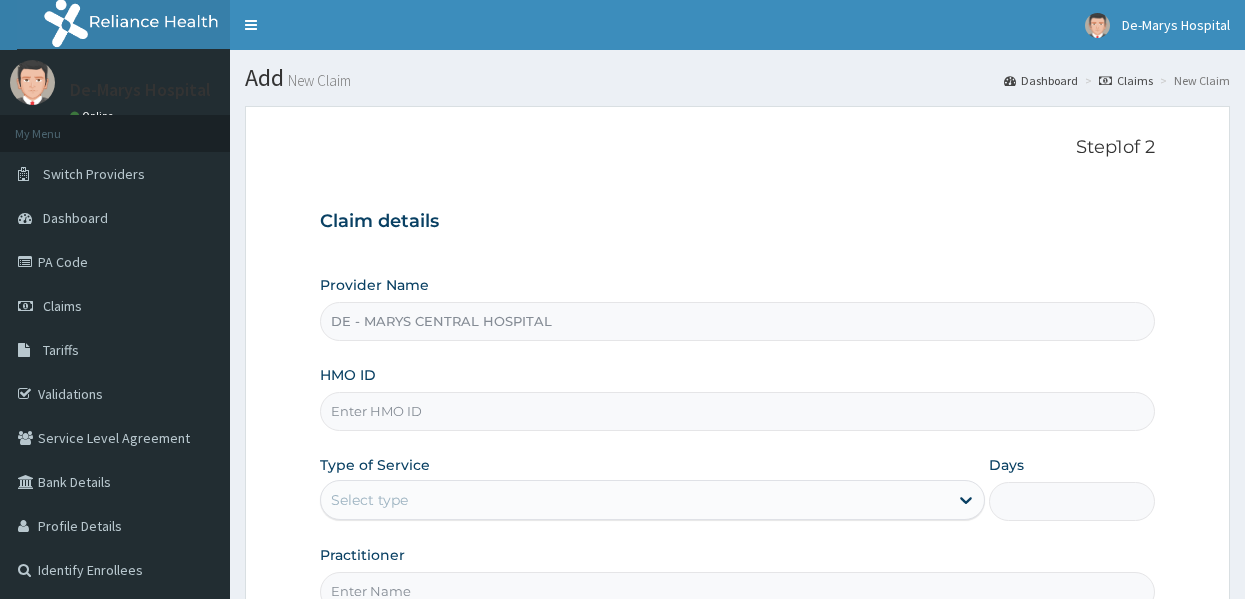 click on "HMO ID" at bounding box center (738, 411) 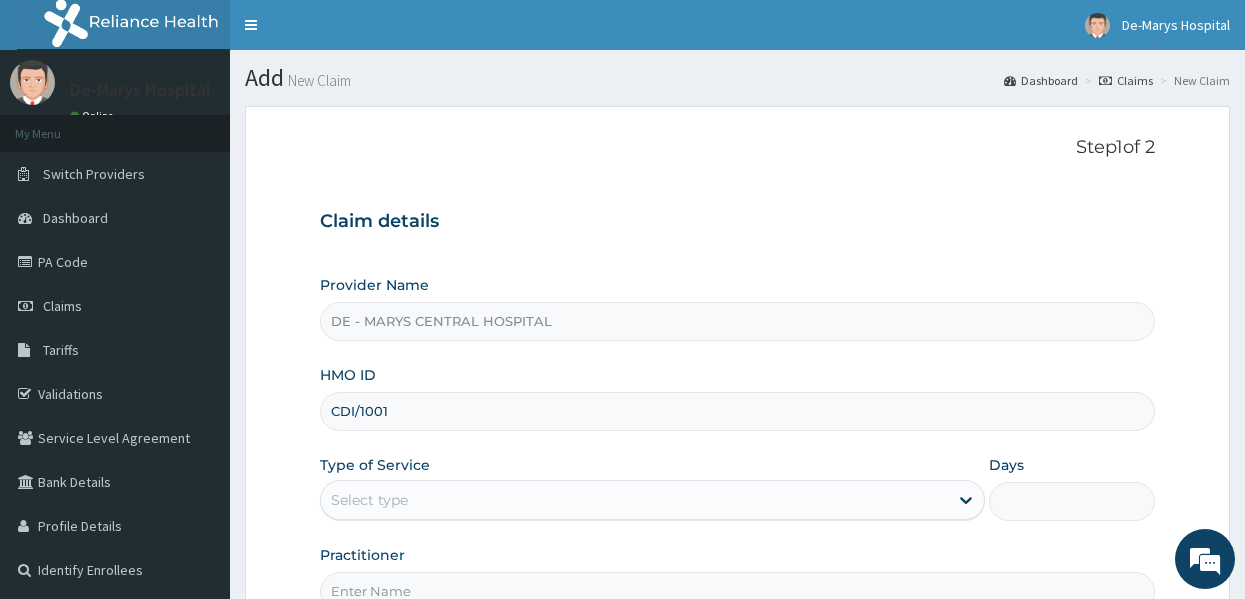 scroll, scrollTop: 0, scrollLeft: 0, axis: both 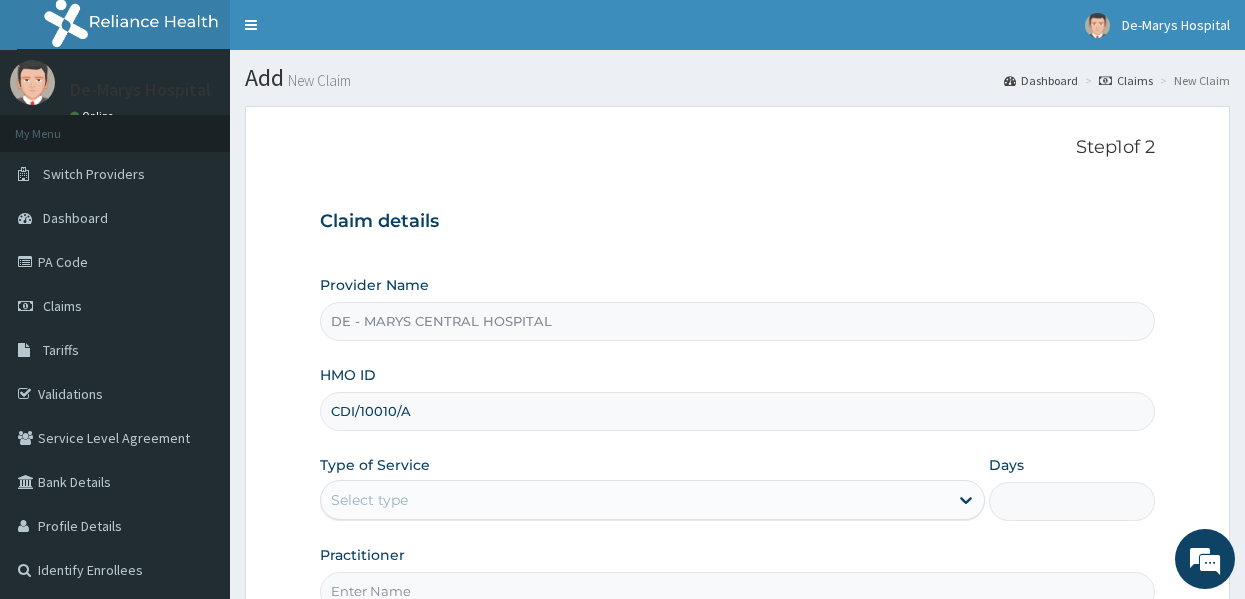 click on "CDI/10010/A" at bounding box center (738, 411) 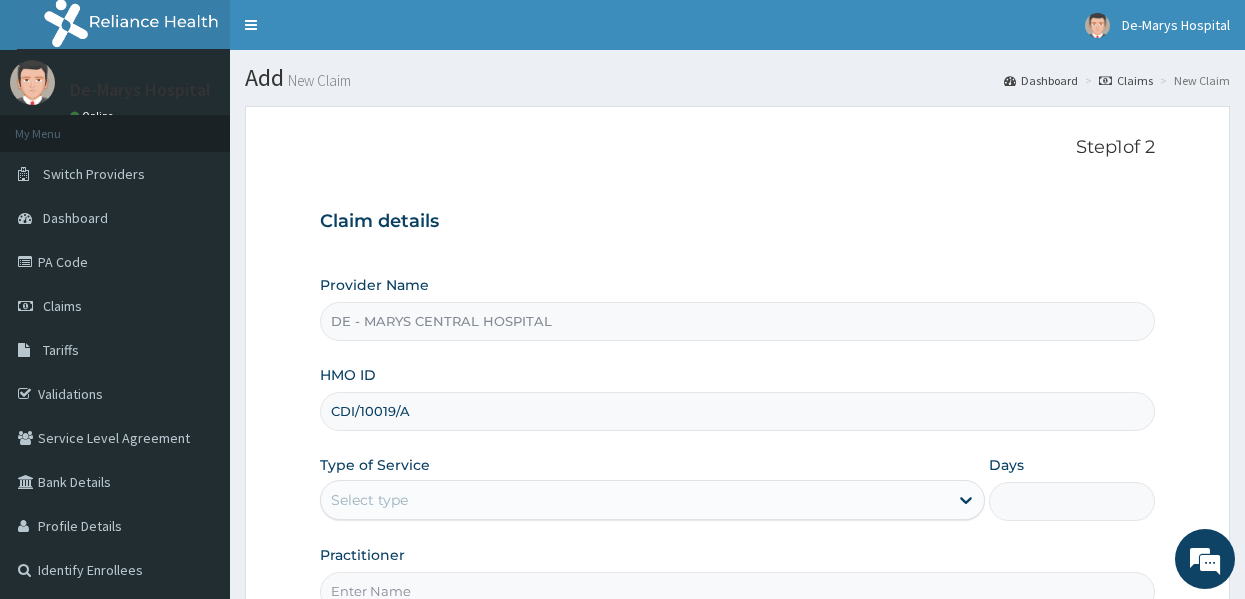 type on "CDI/10019/A" 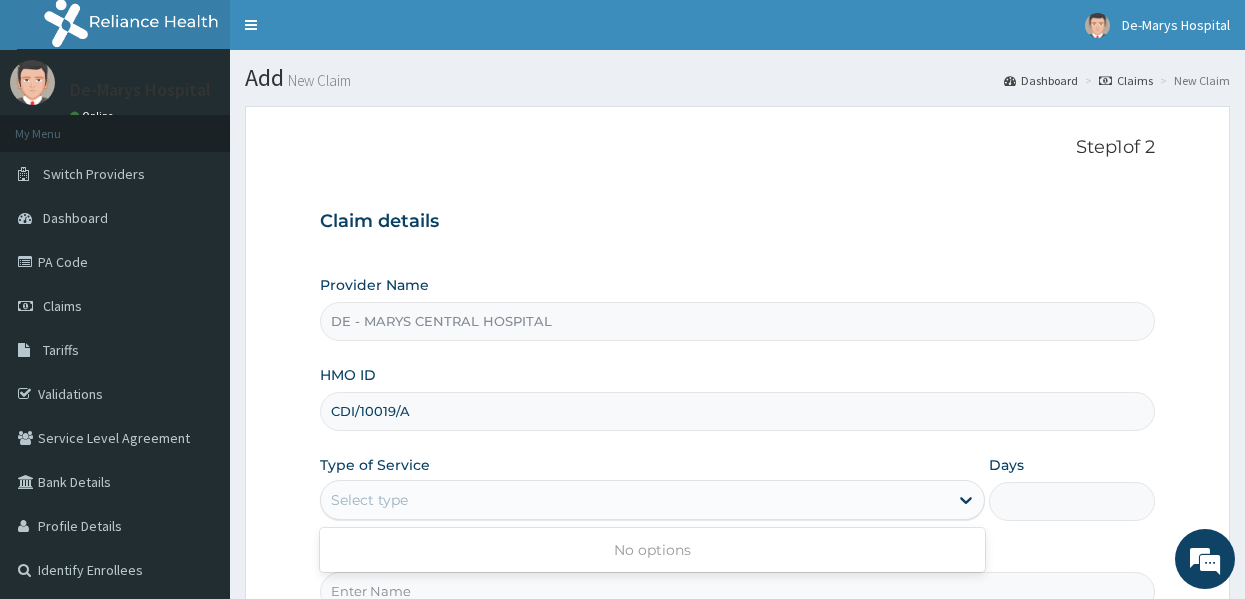 click on "Select type" at bounding box center (634, 500) 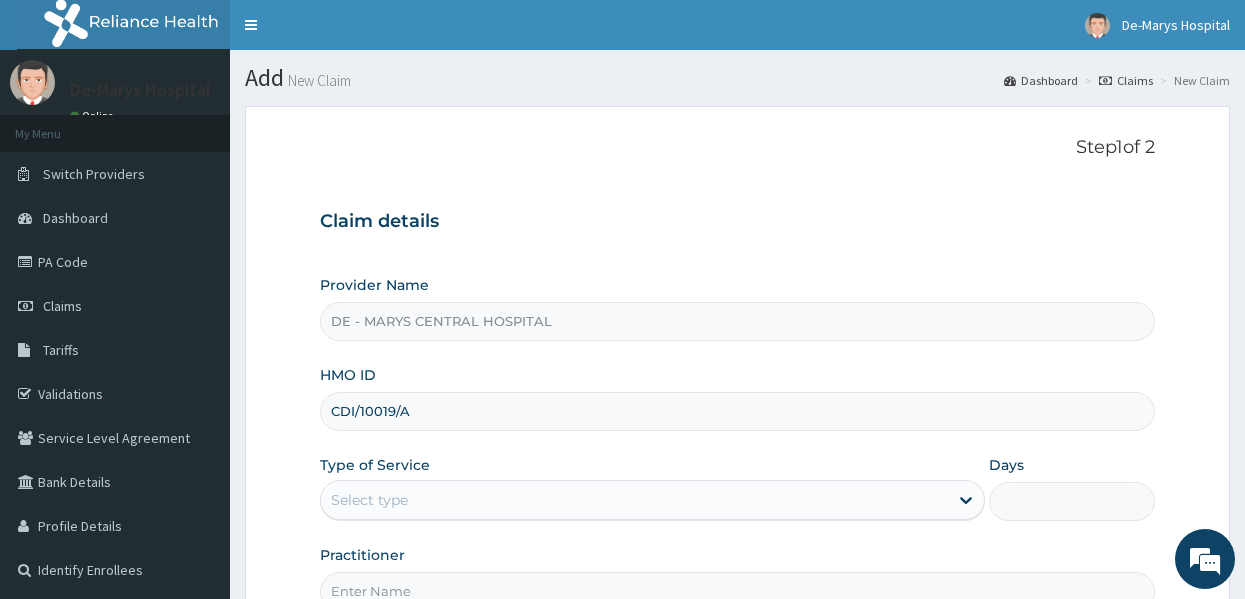 click on "Select type" at bounding box center (634, 500) 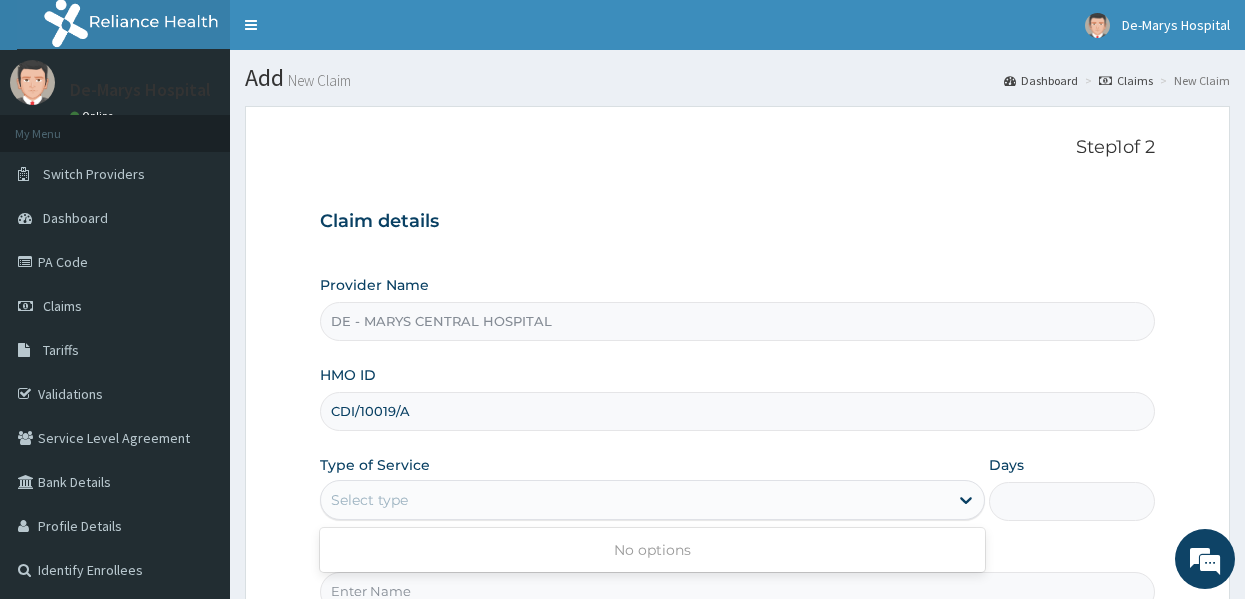 click on "Select type" at bounding box center [634, 500] 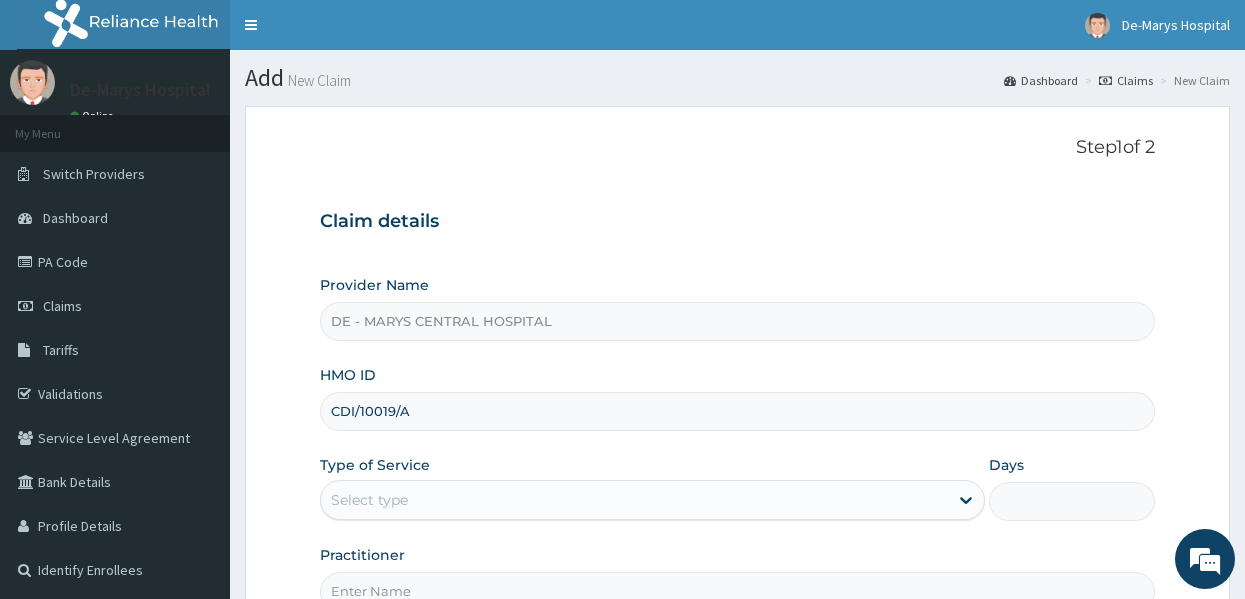click on "Select type" at bounding box center [634, 500] 